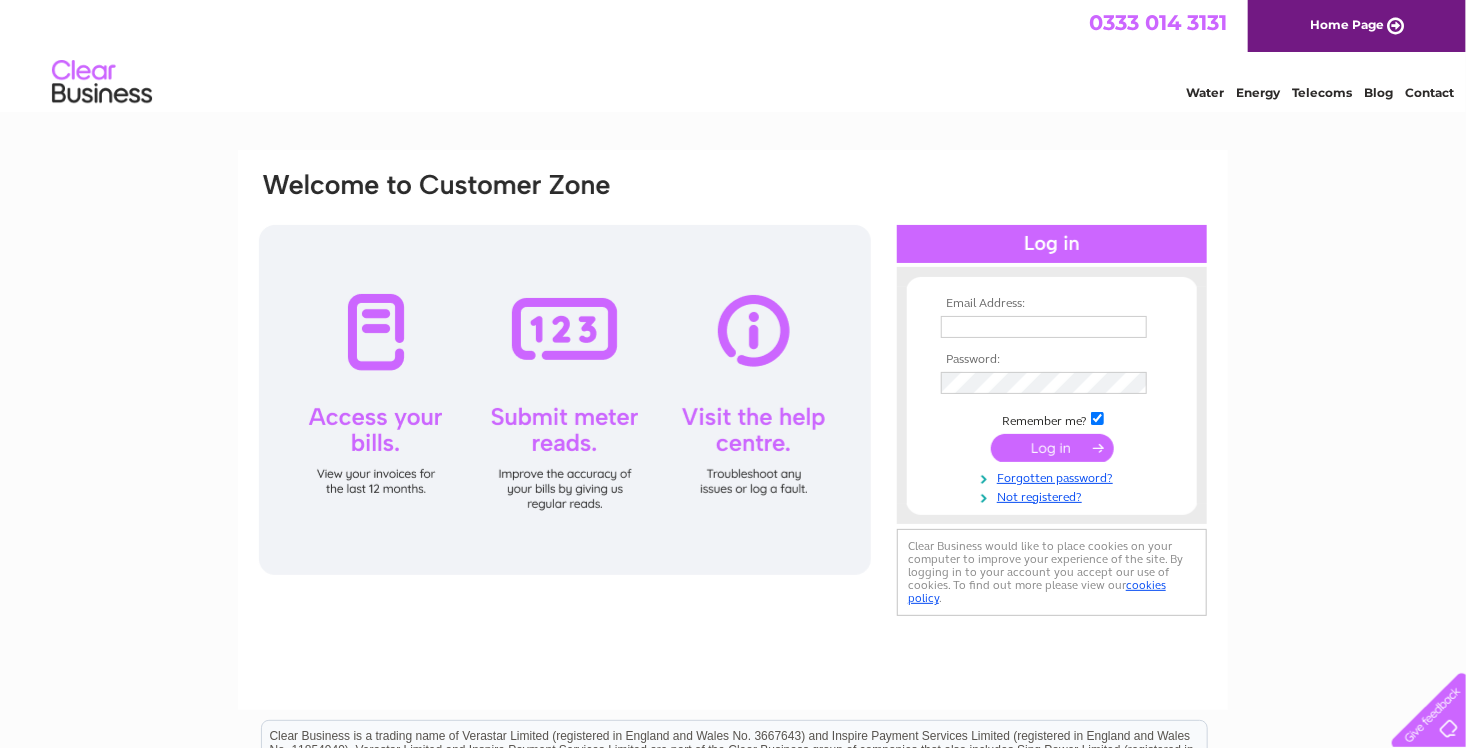 scroll, scrollTop: 0, scrollLeft: 0, axis: both 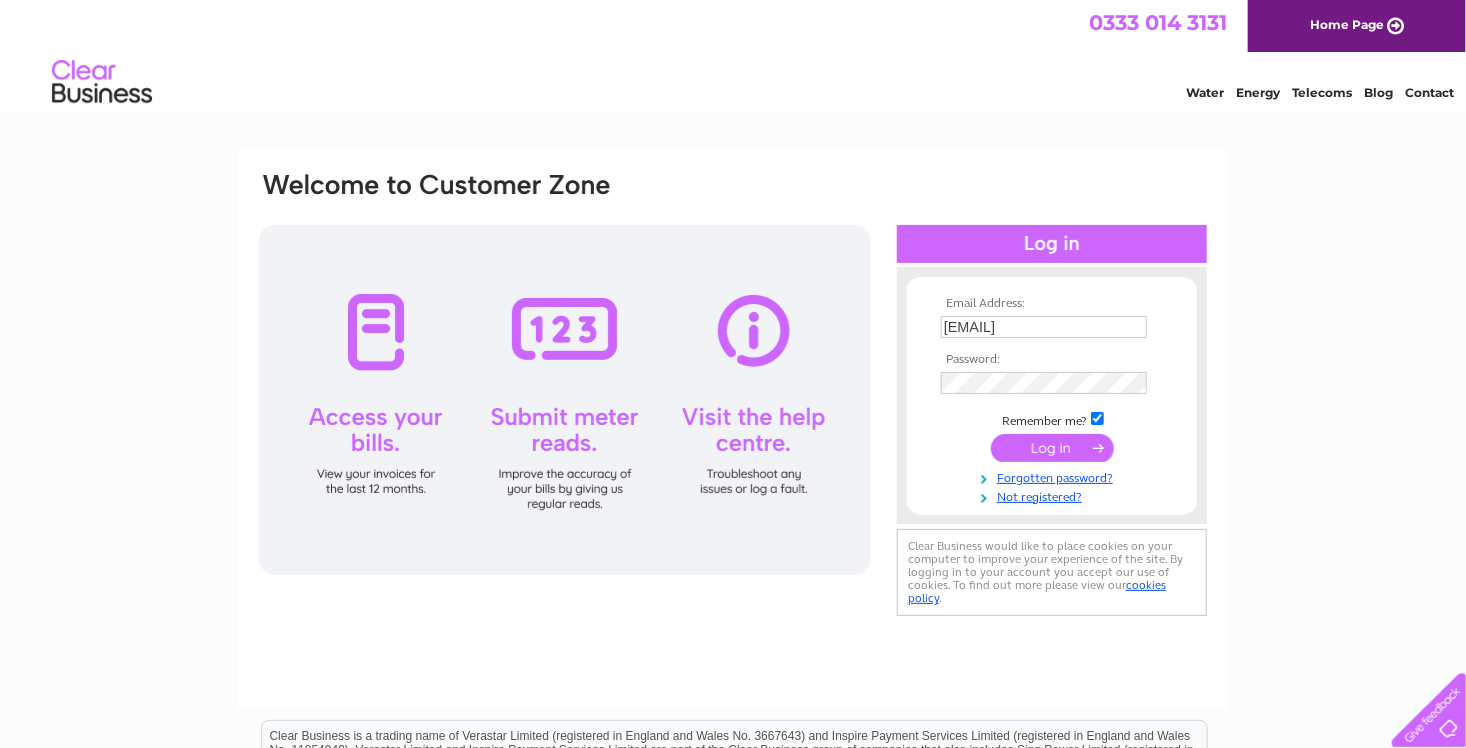 click at bounding box center [1052, 448] 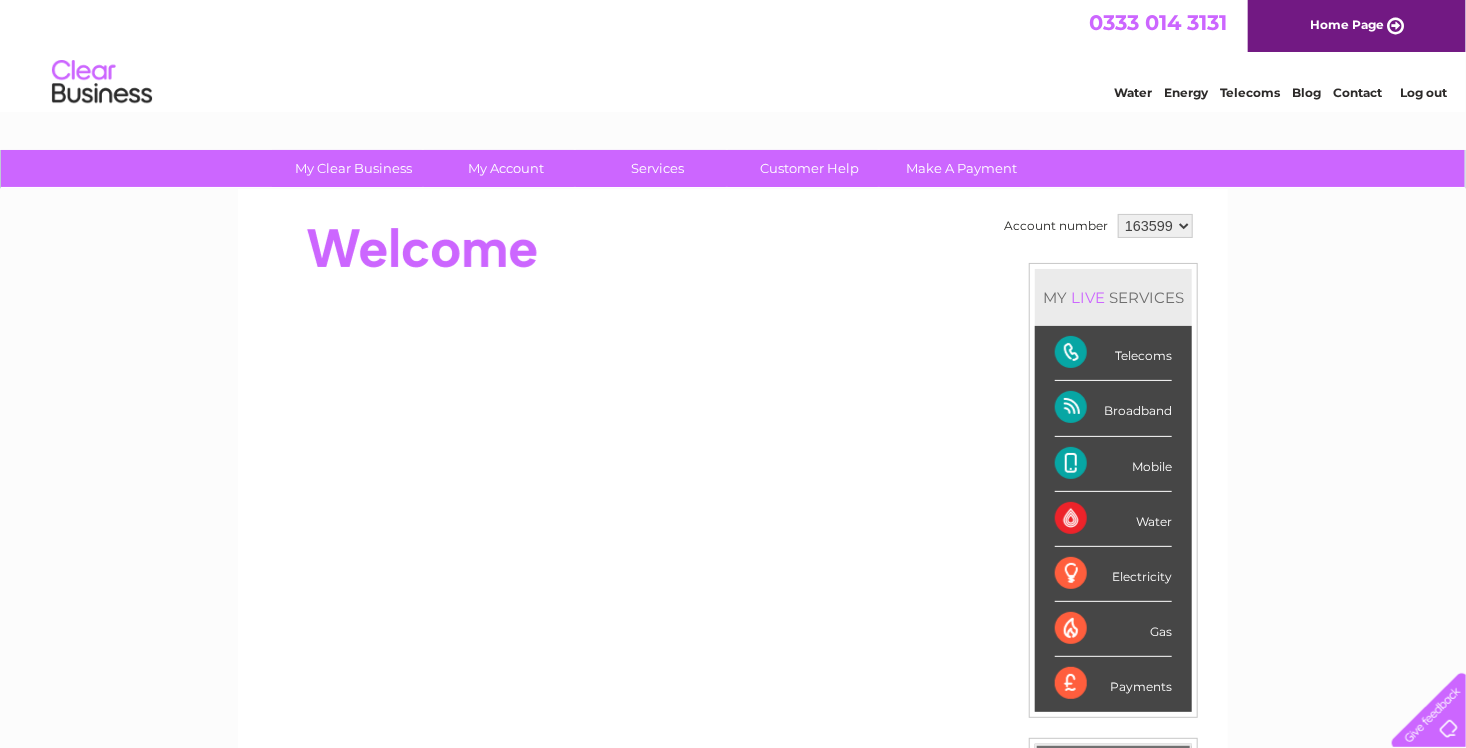 scroll, scrollTop: 0, scrollLeft: 0, axis: both 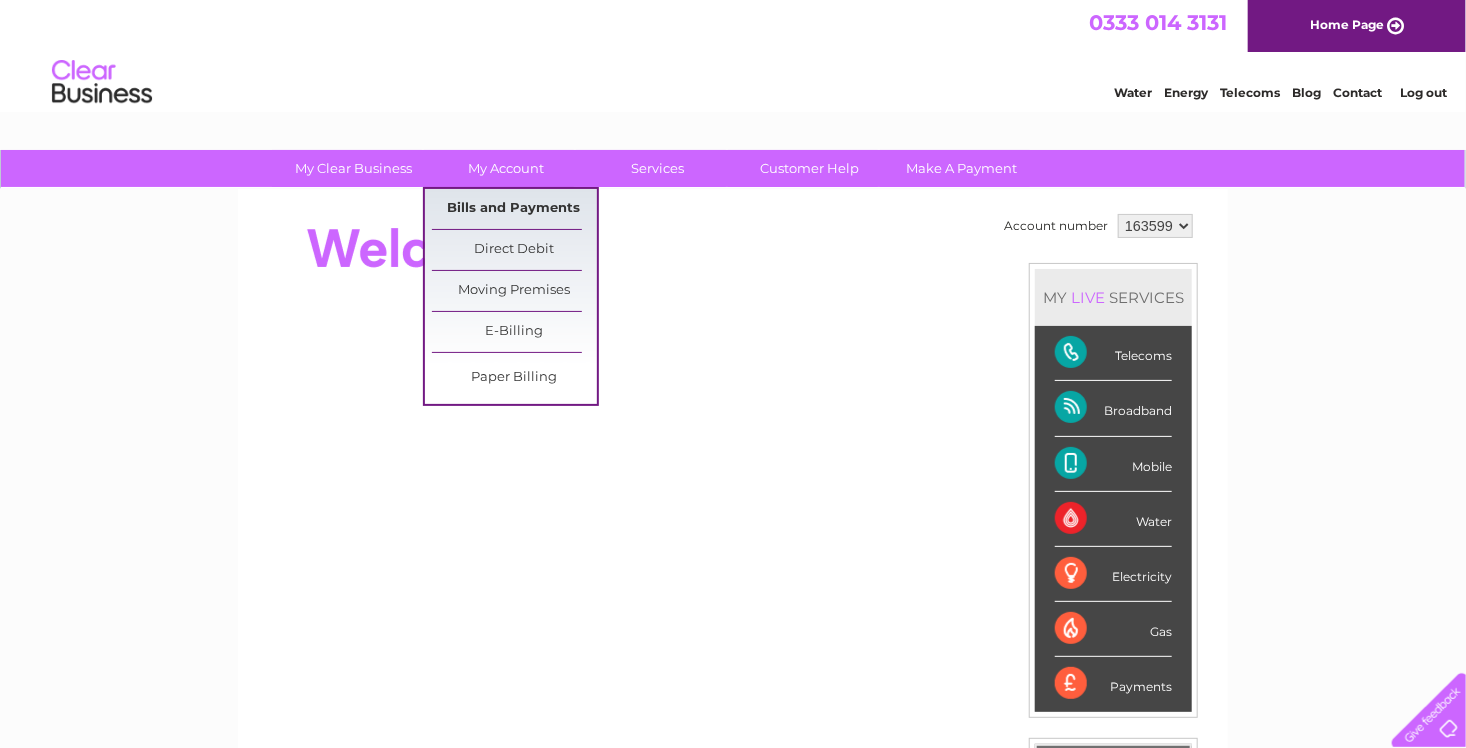 click on "Bills and Payments" at bounding box center [514, 209] 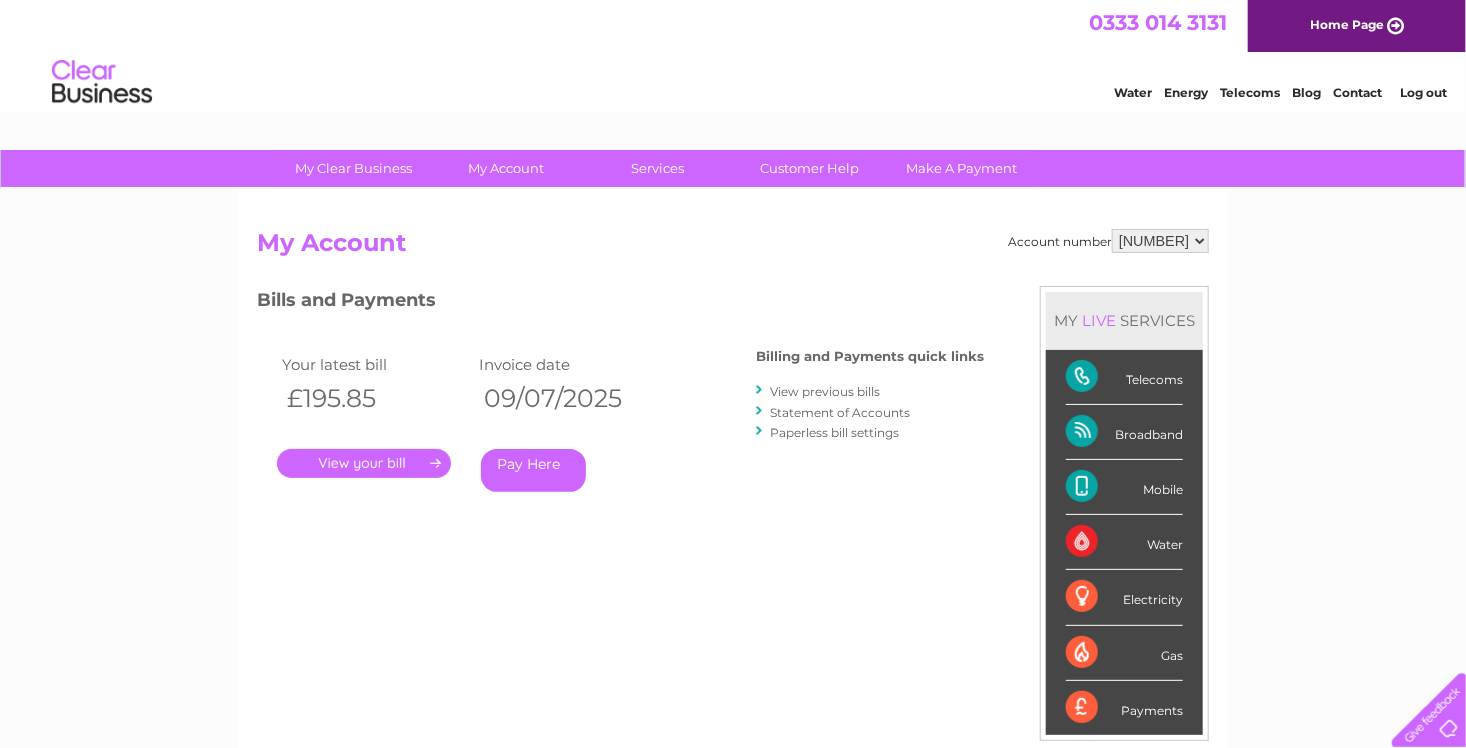 scroll, scrollTop: 0, scrollLeft: 0, axis: both 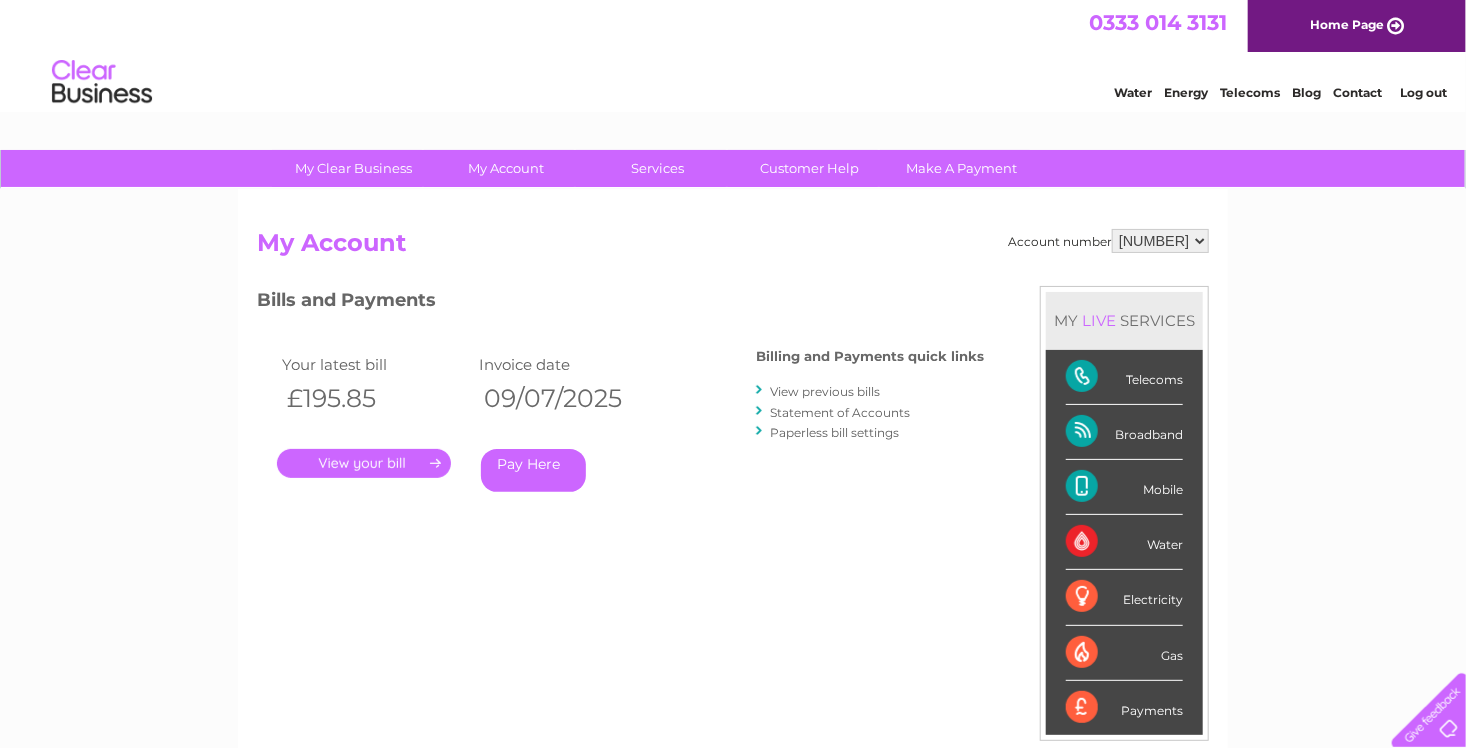 click on "View previous bills" at bounding box center [825, 391] 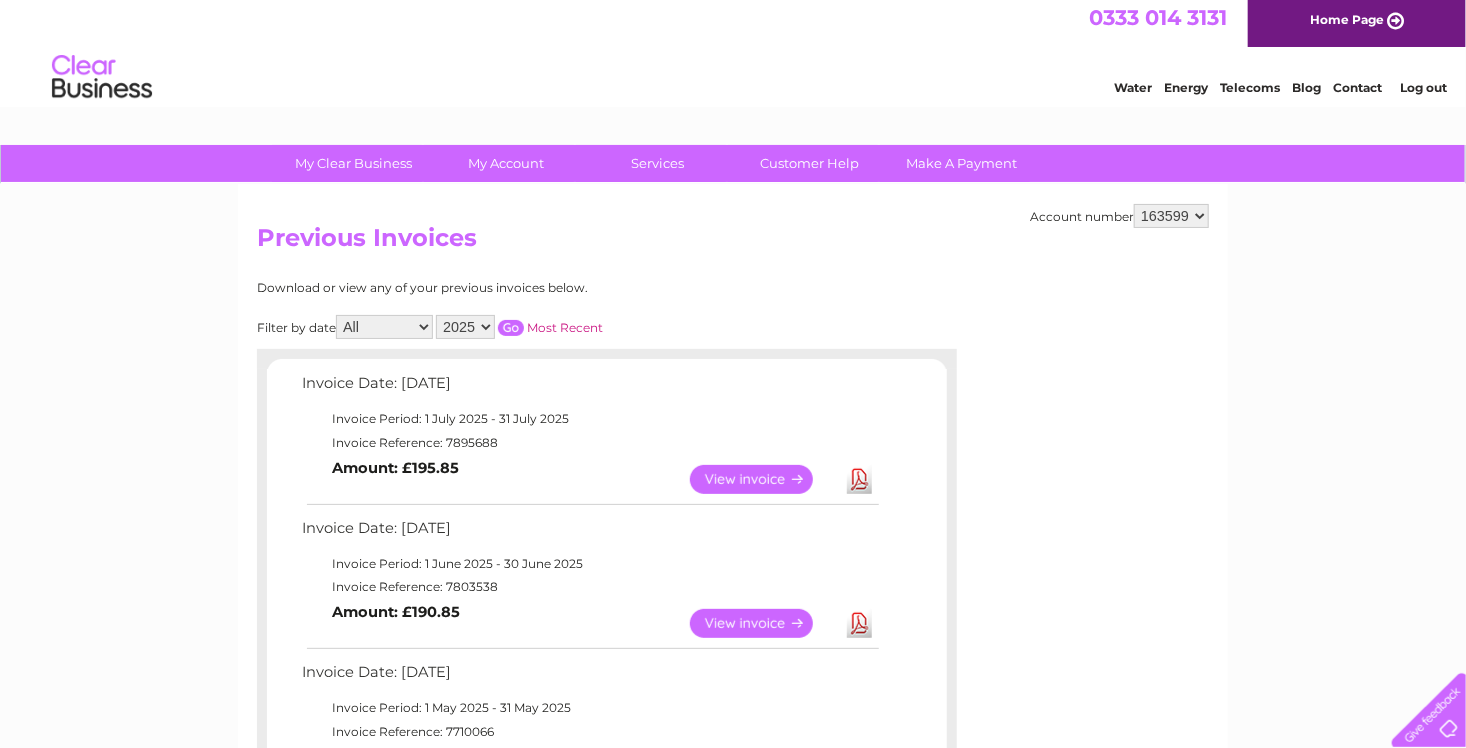 scroll, scrollTop: 0, scrollLeft: 0, axis: both 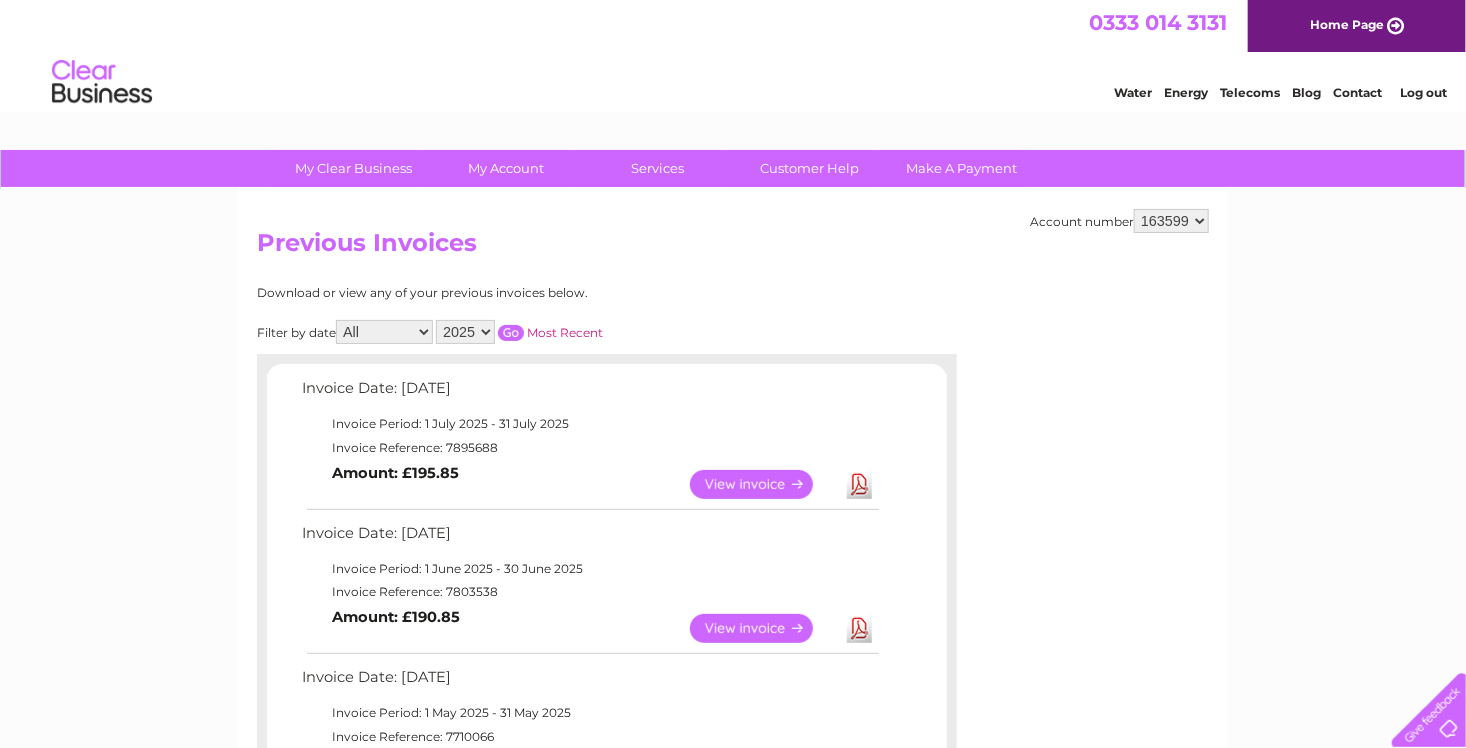 click on "2025
2024
2023
2022" at bounding box center [465, 332] 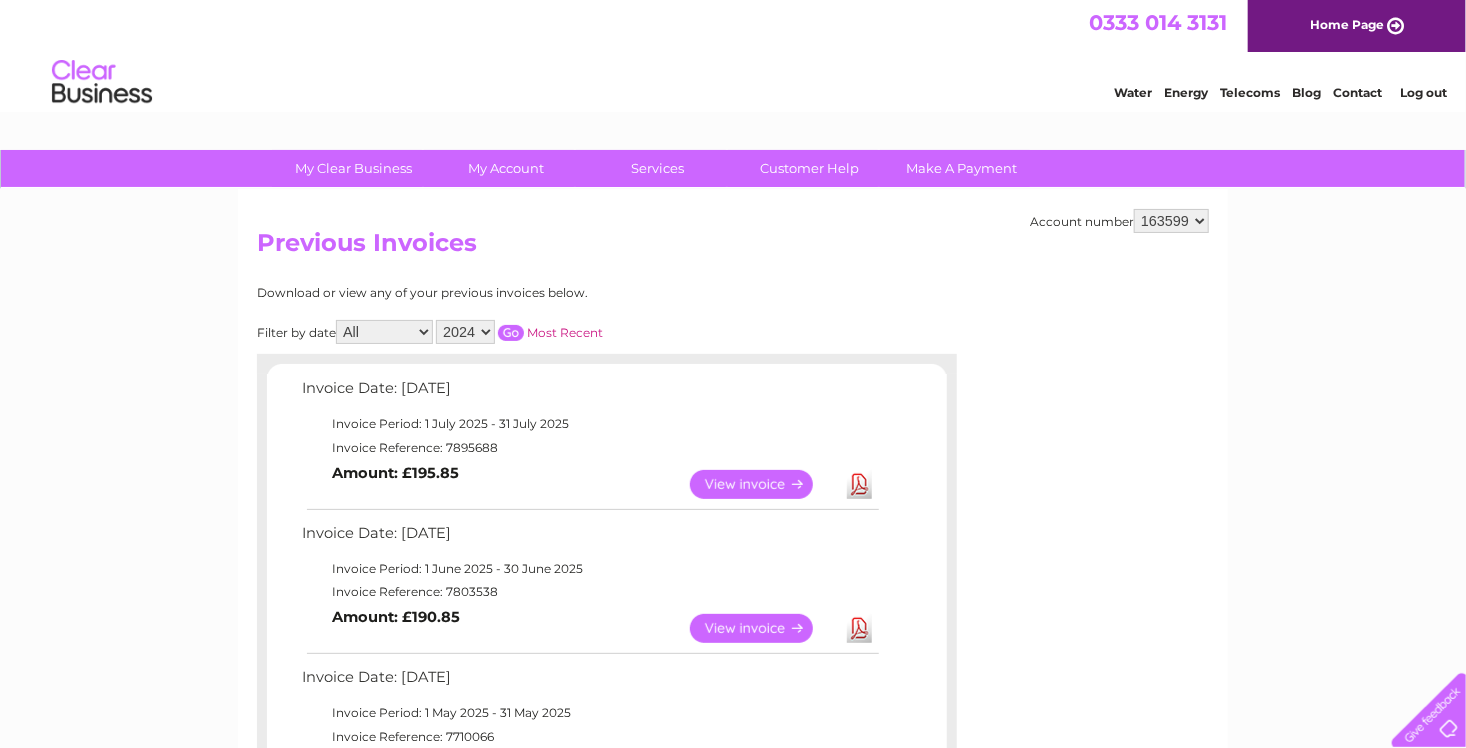 click on "2025
2024
2023
2022" at bounding box center [465, 332] 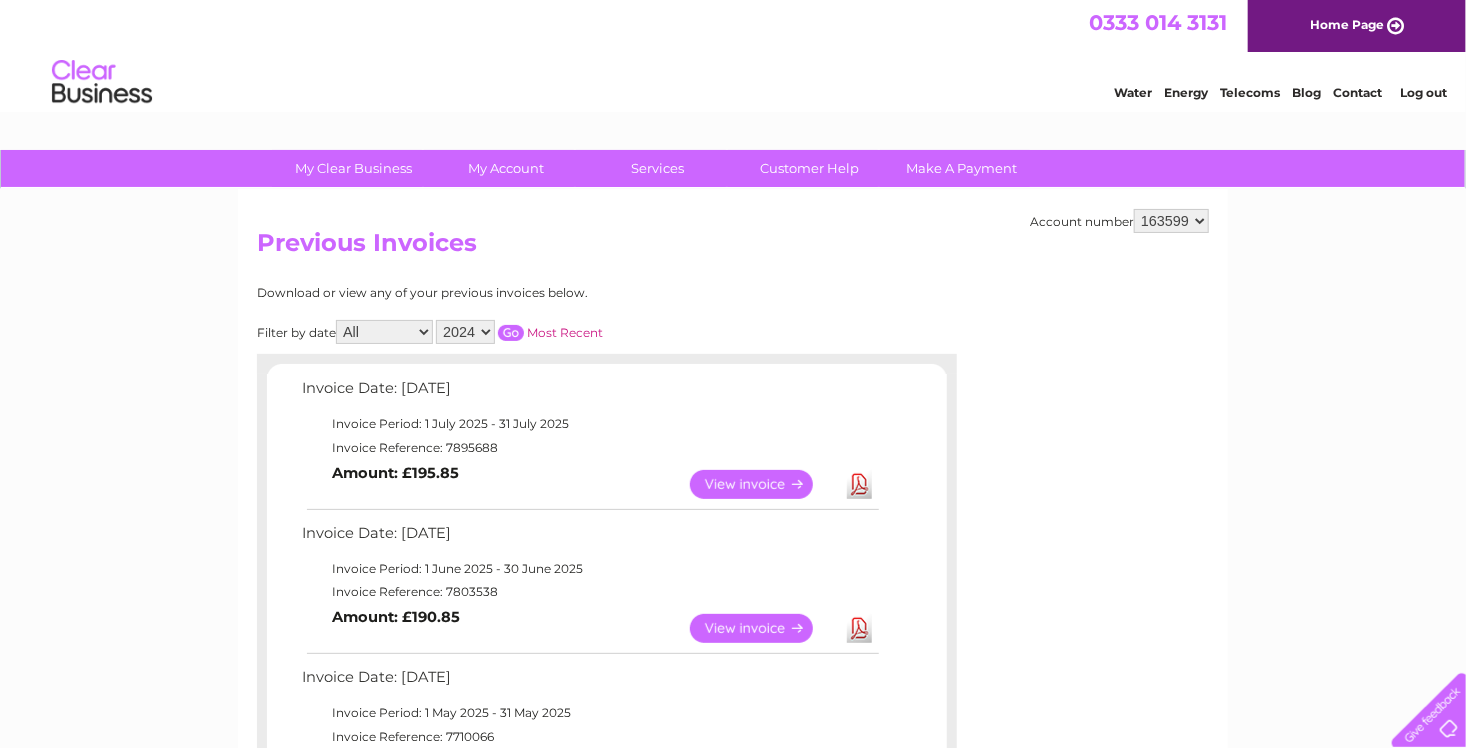 click at bounding box center [511, 333] 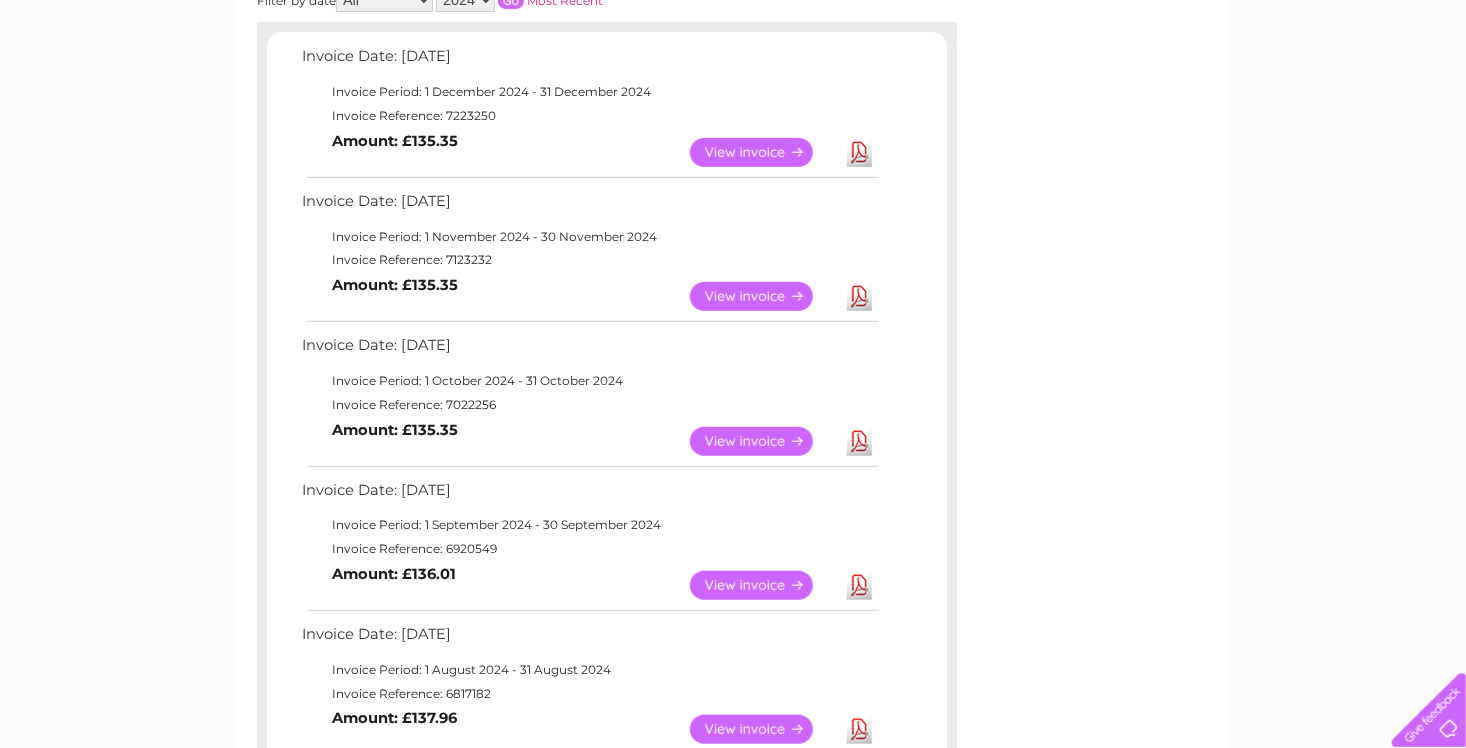 scroll, scrollTop: 400, scrollLeft: 0, axis: vertical 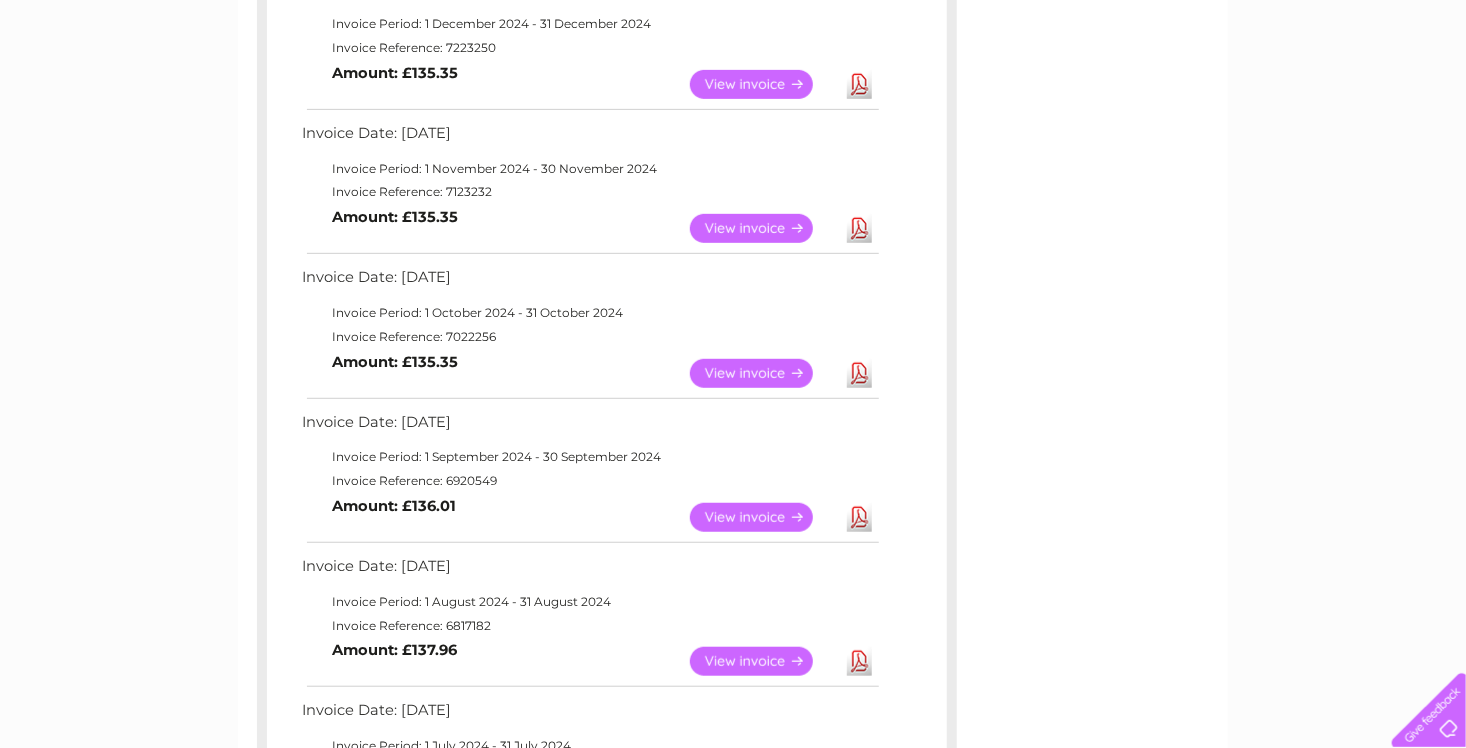 click on "Download" at bounding box center (859, 517) 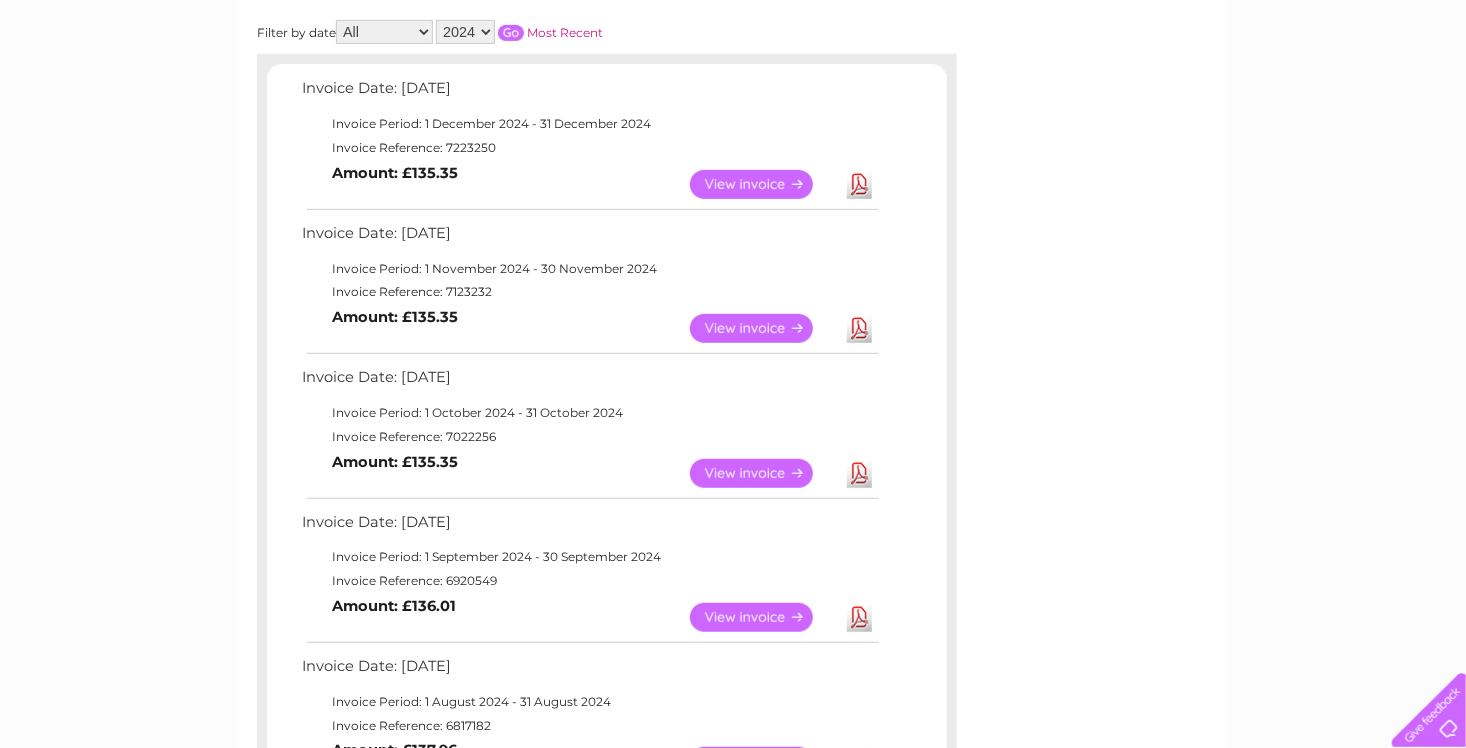 click on "Download" at bounding box center (859, 184) 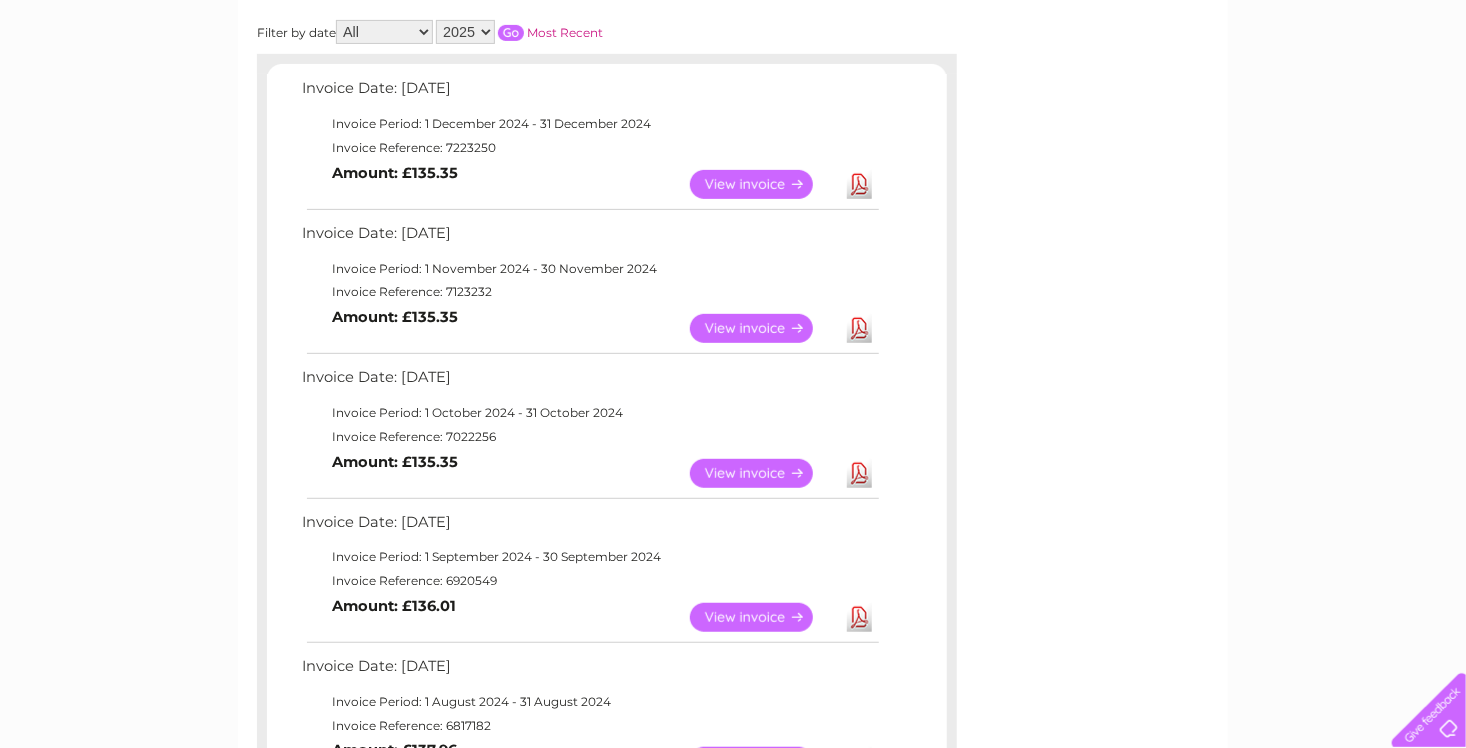 click on "2025
2024
2023
2022" at bounding box center [465, 32] 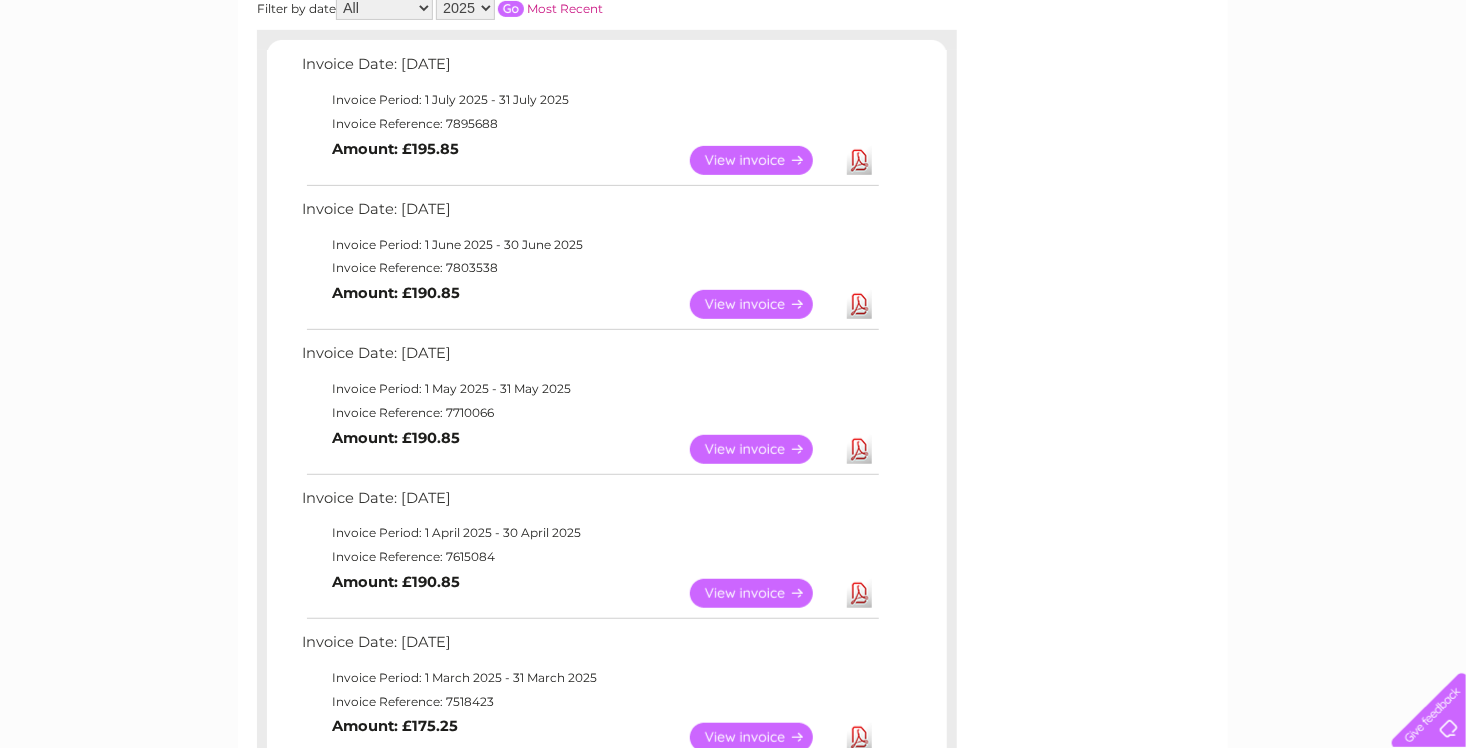 scroll, scrollTop: 800, scrollLeft: 0, axis: vertical 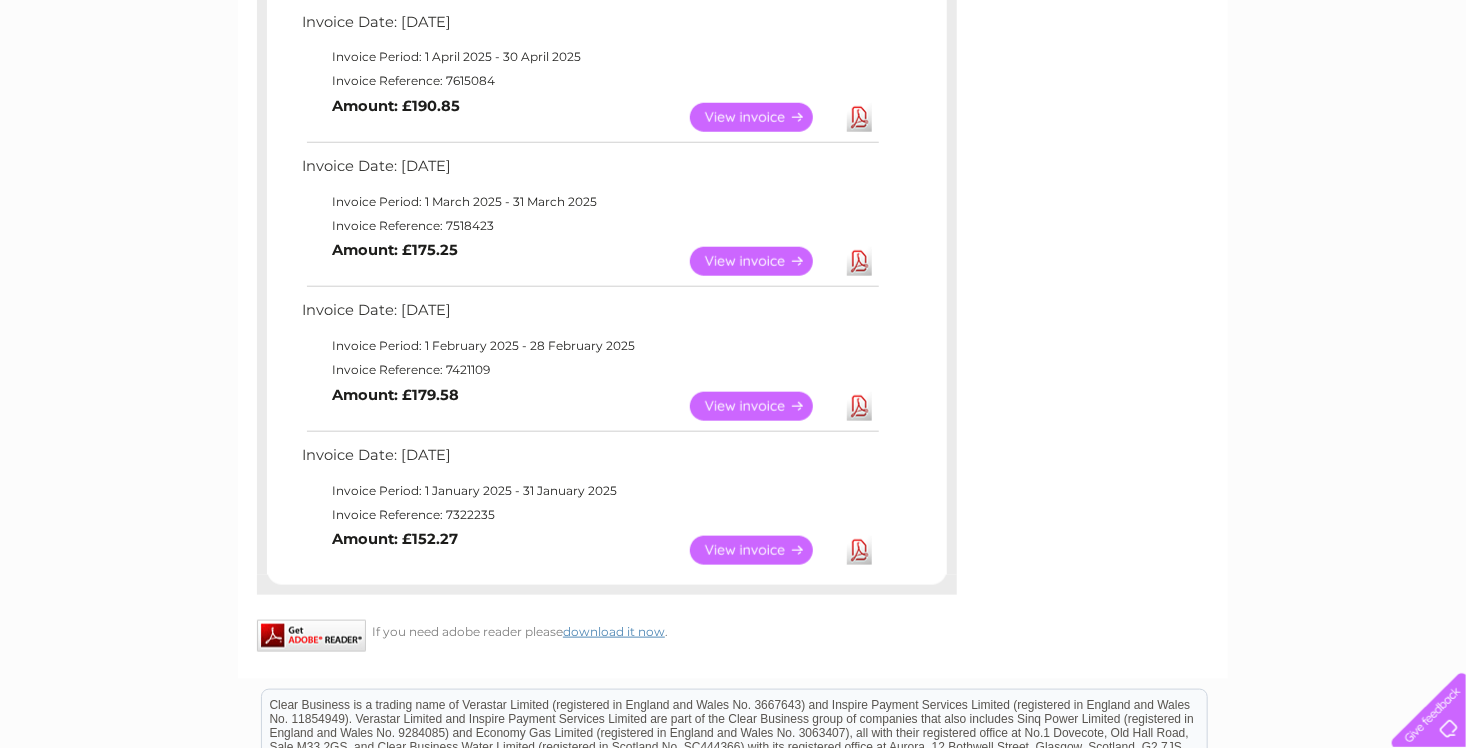 click on "View" at bounding box center [763, 550] 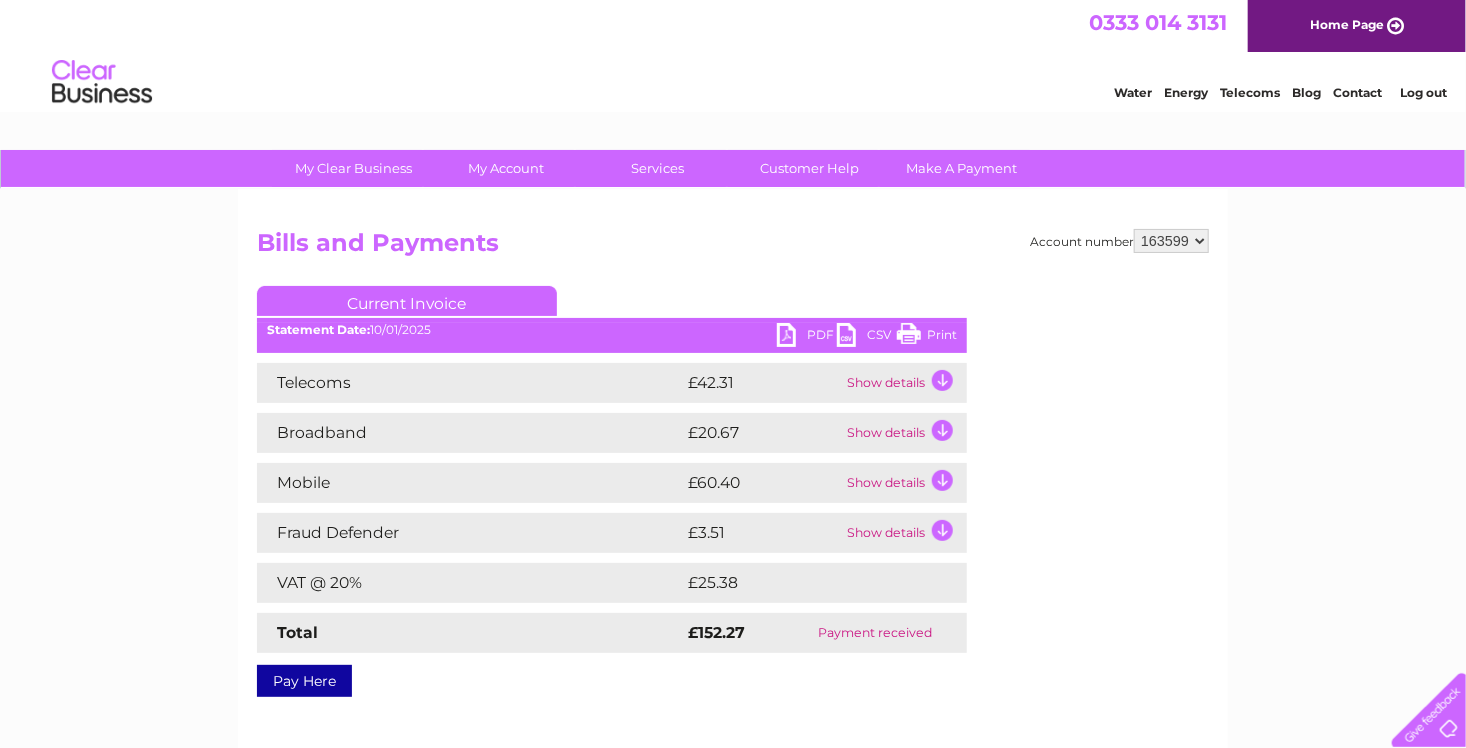 scroll, scrollTop: 0, scrollLeft: 0, axis: both 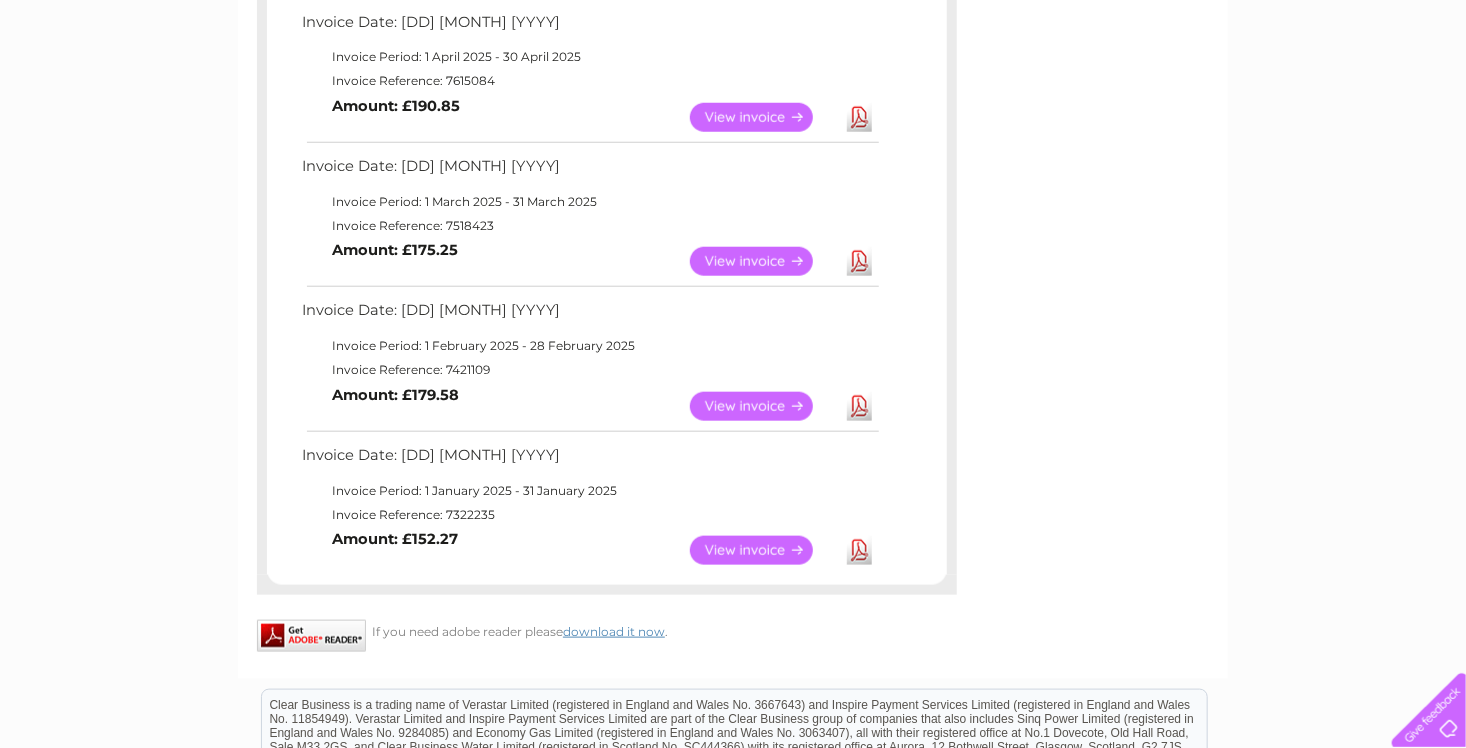 click on "Download" at bounding box center (859, 550) 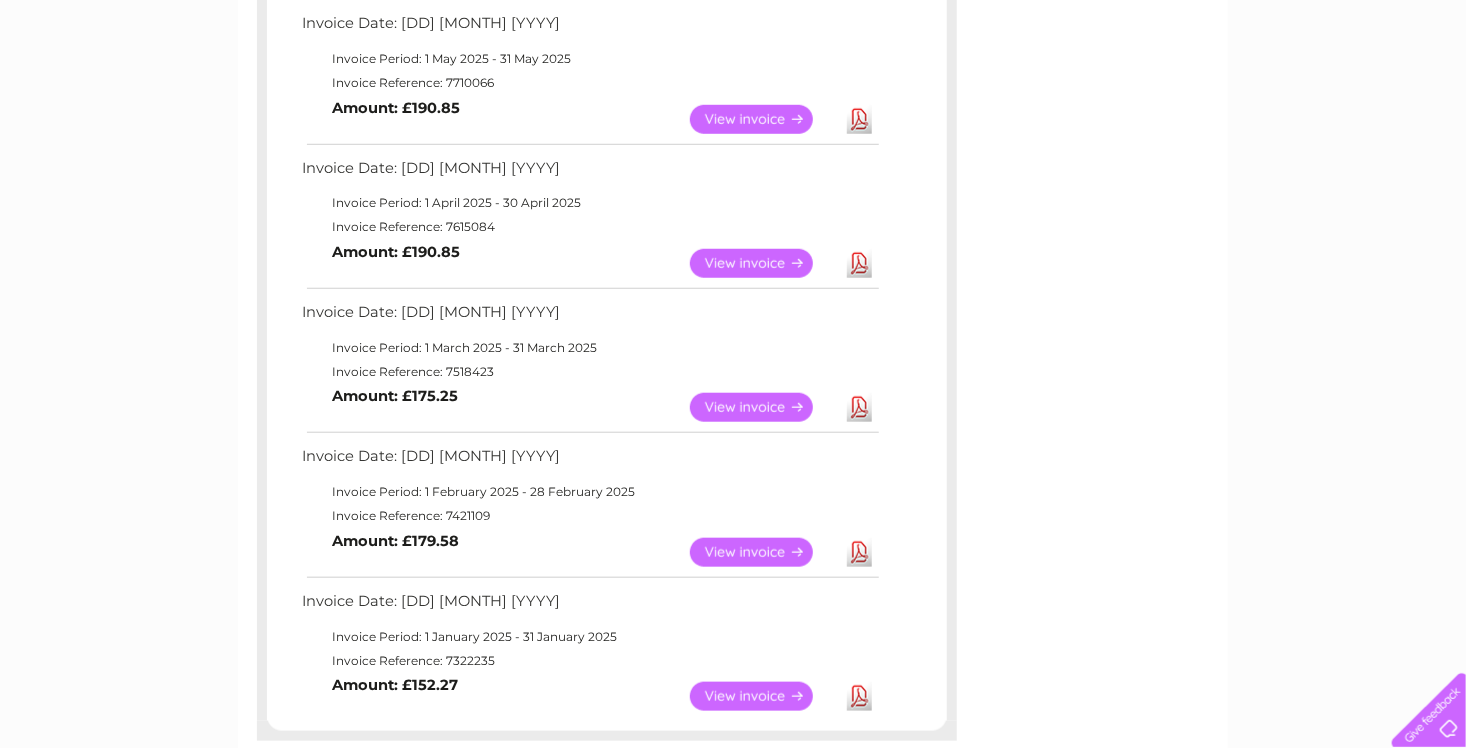 scroll, scrollTop: 600, scrollLeft: 0, axis: vertical 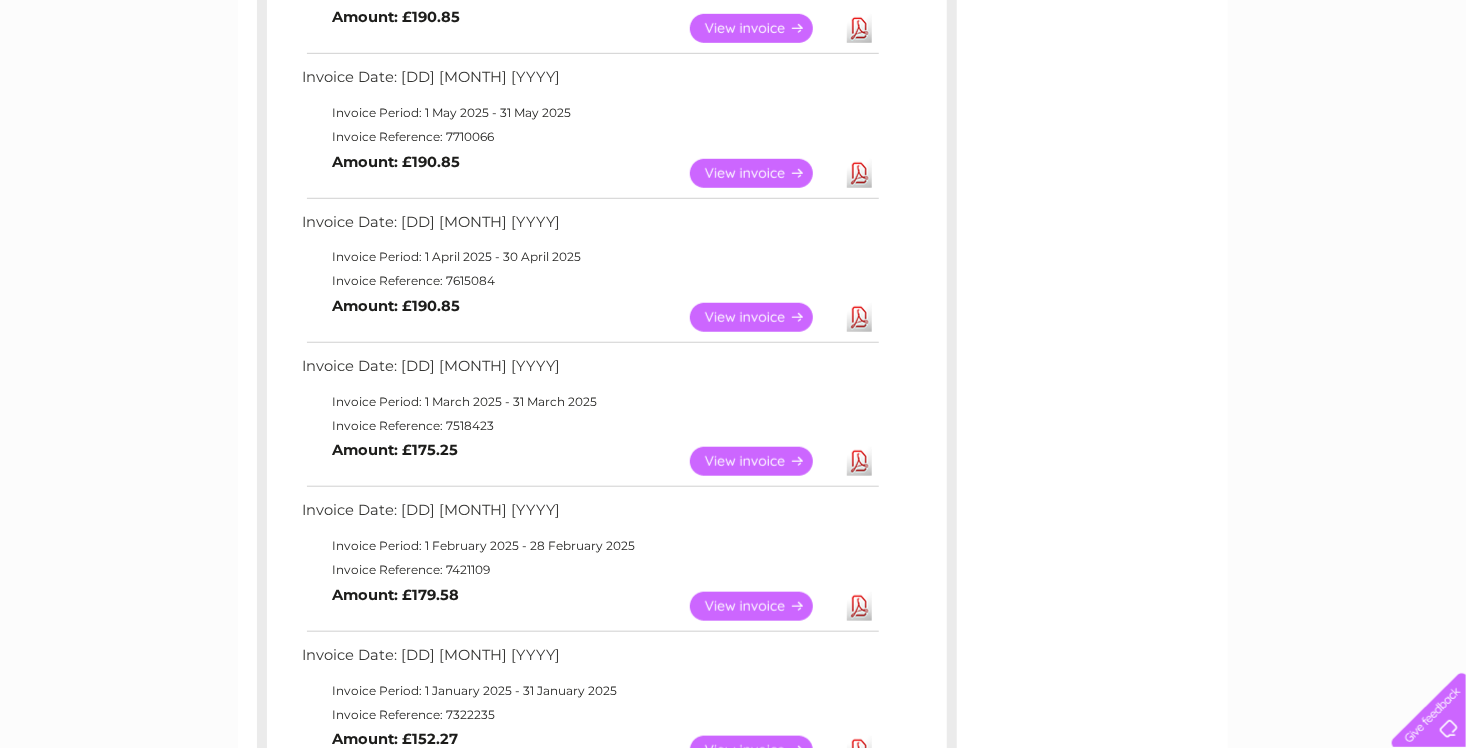click on "Download" at bounding box center [859, 317] 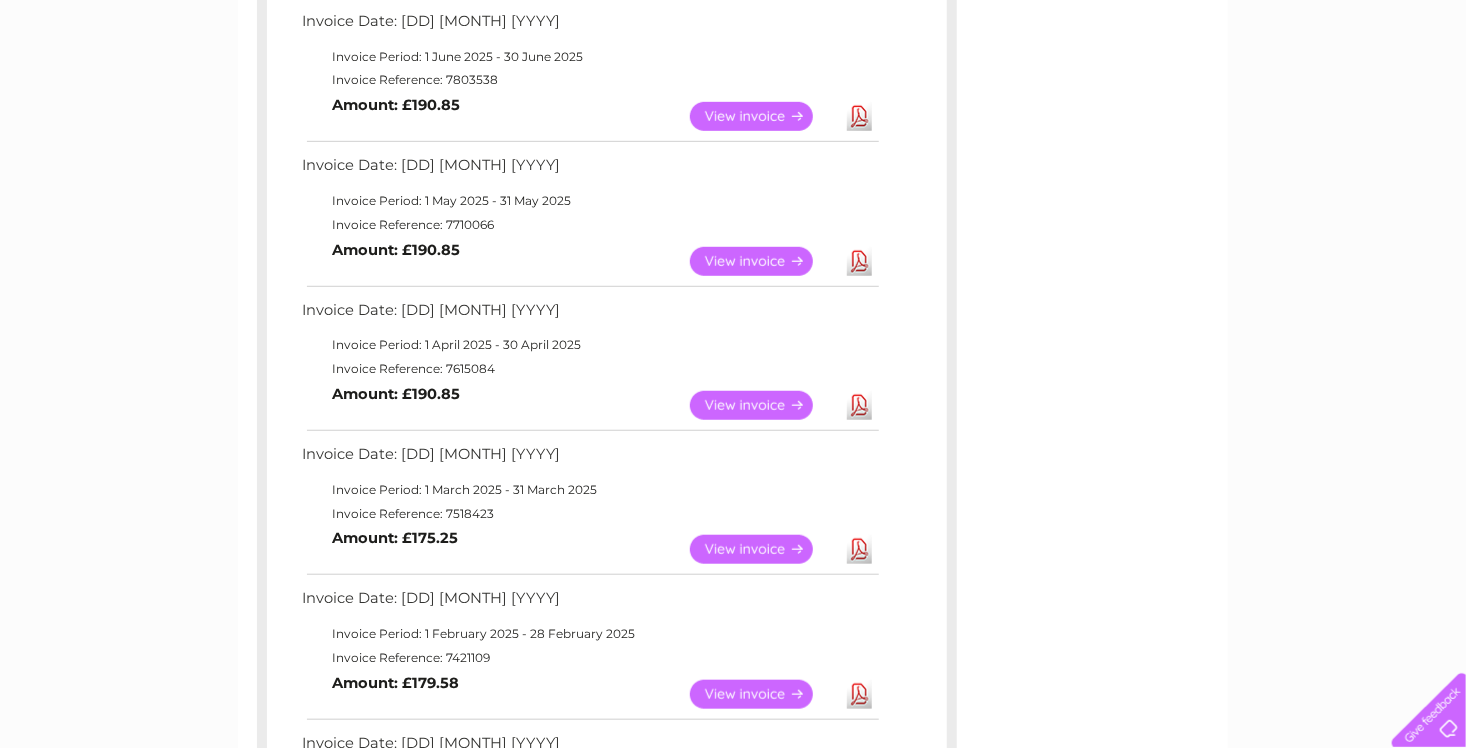 scroll, scrollTop: 400, scrollLeft: 0, axis: vertical 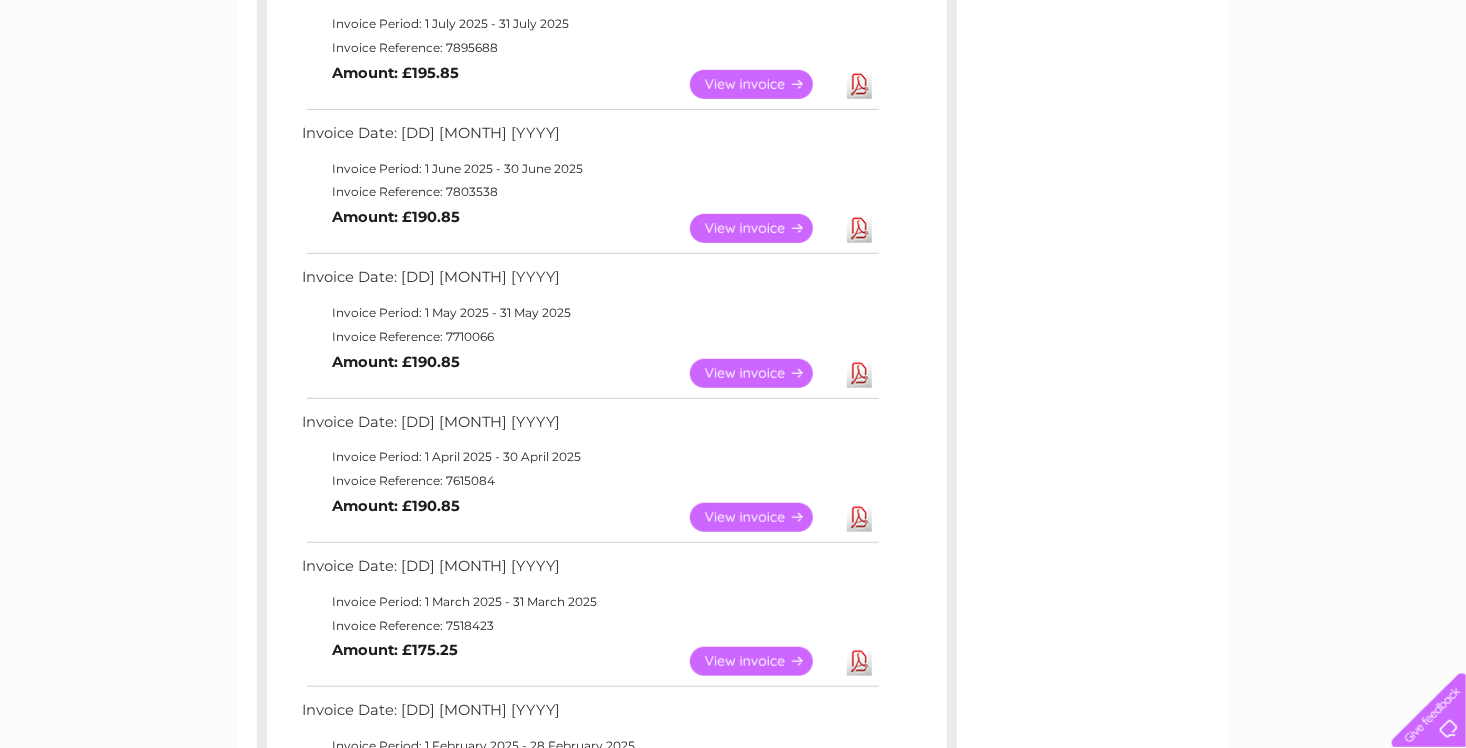 click on "Download" at bounding box center [859, 228] 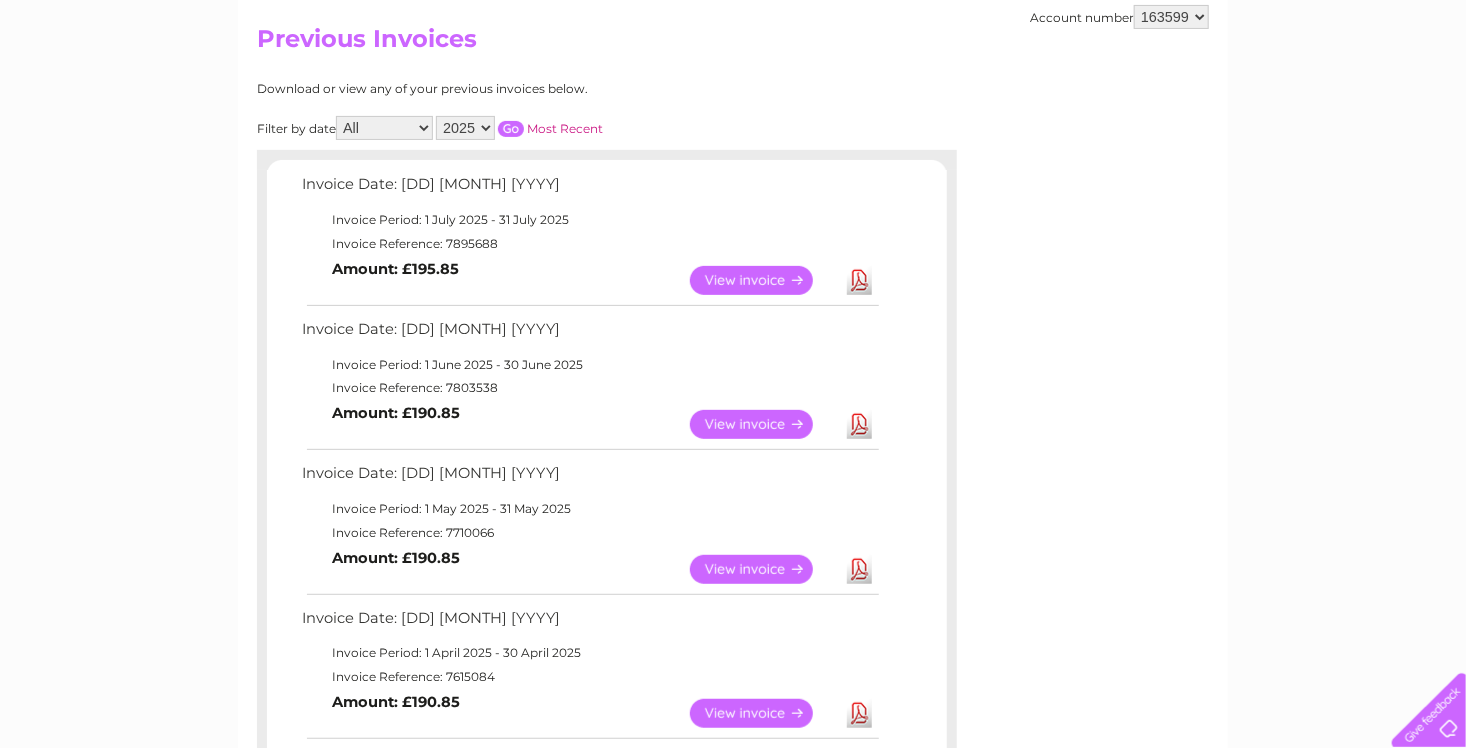 scroll, scrollTop: 200, scrollLeft: 0, axis: vertical 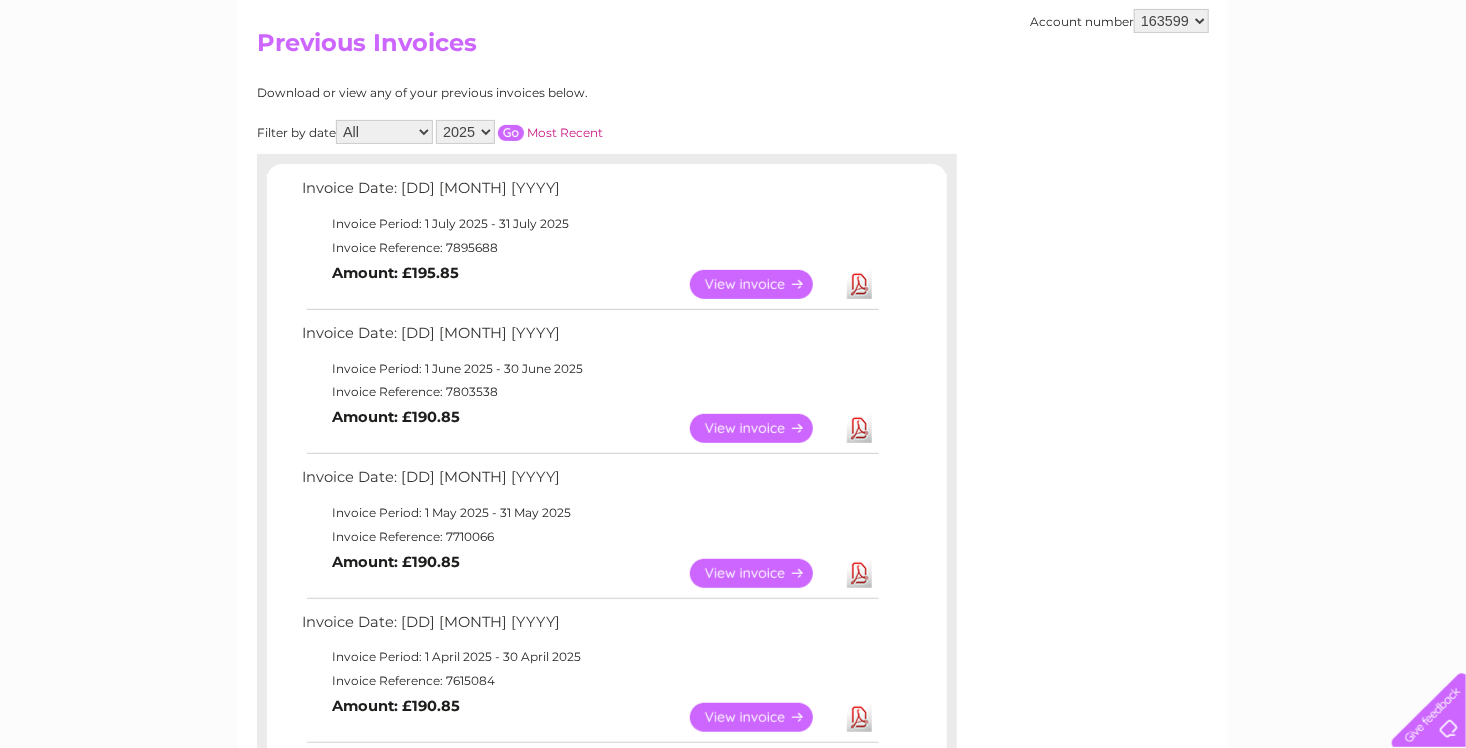 click on "Download" at bounding box center [859, 284] 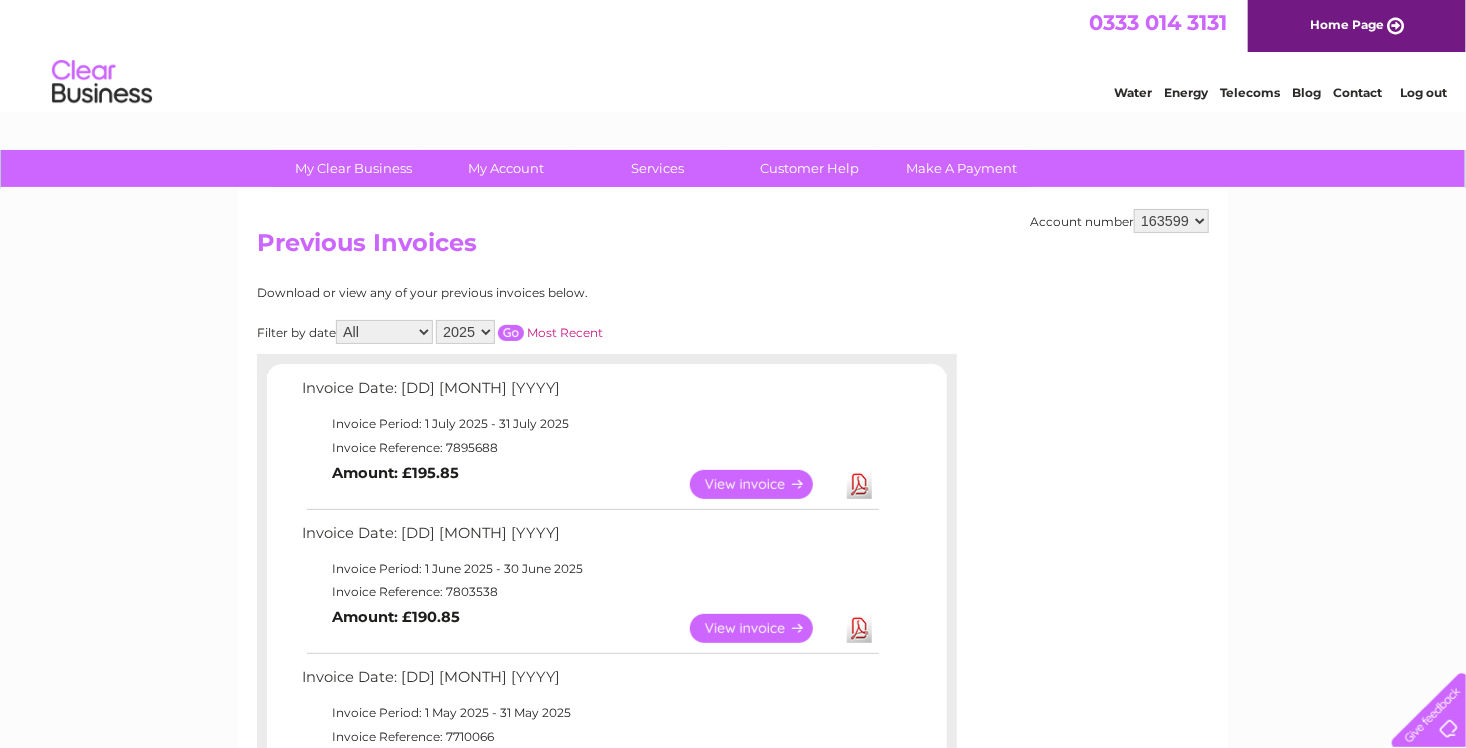 click on "Log out" at bounding box center (1423, 92) 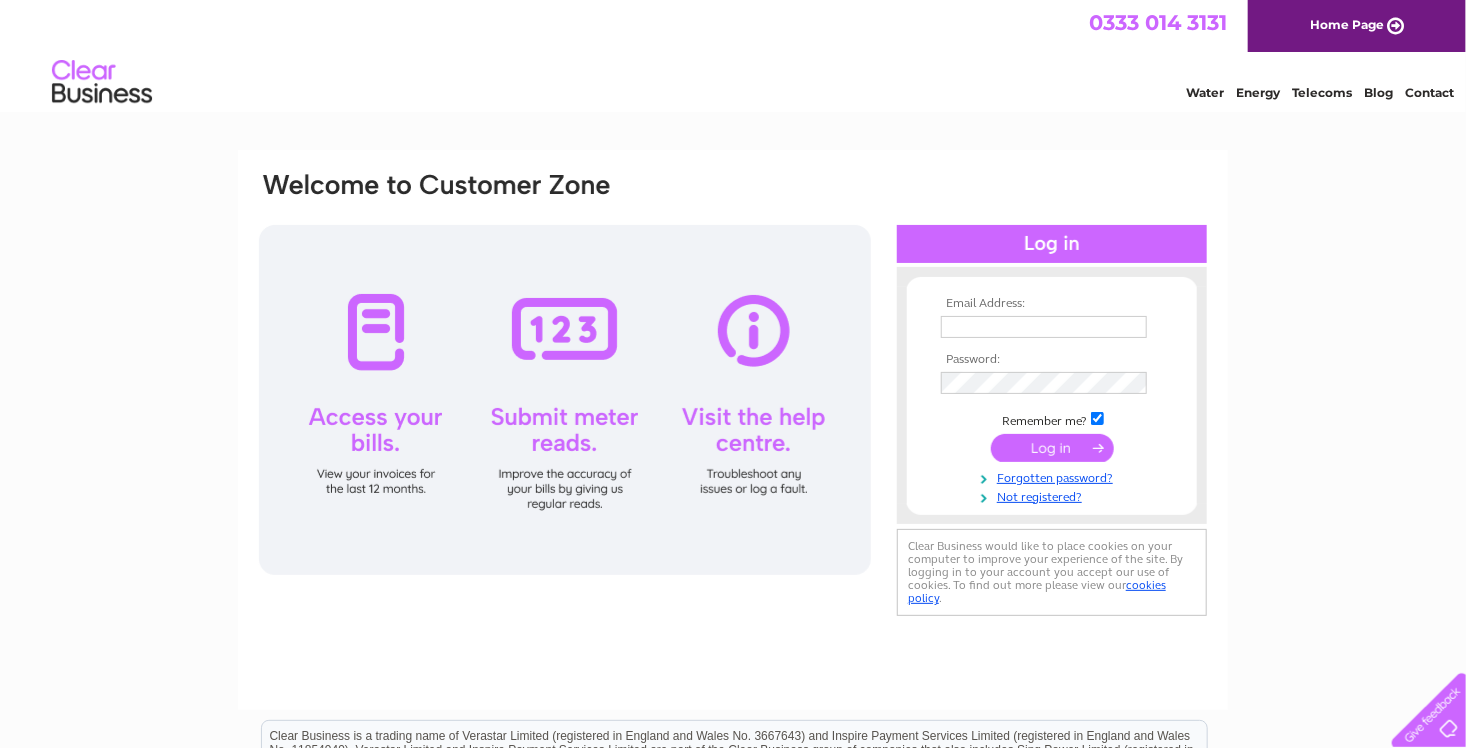 scroll, scrollTop: 0, scrollLeft: 0, axis: both 